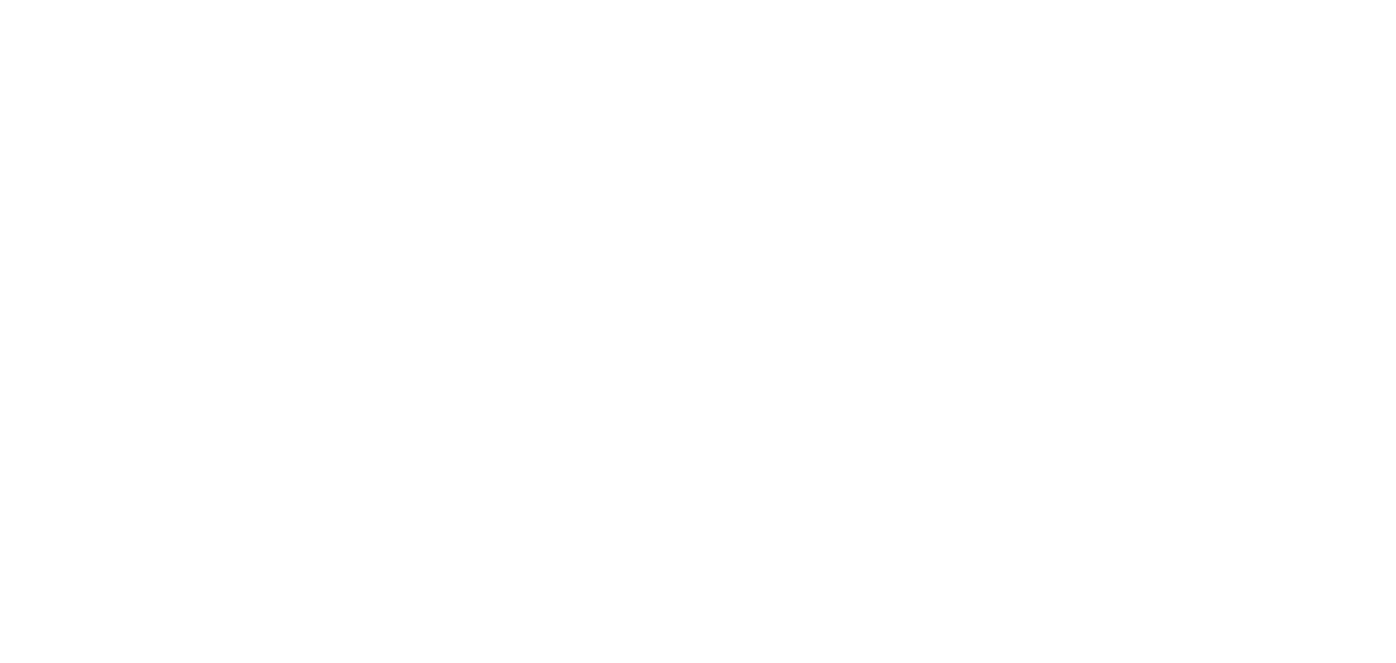 scroll, scrollTop: 0, scrollLeft: 0, axis: both 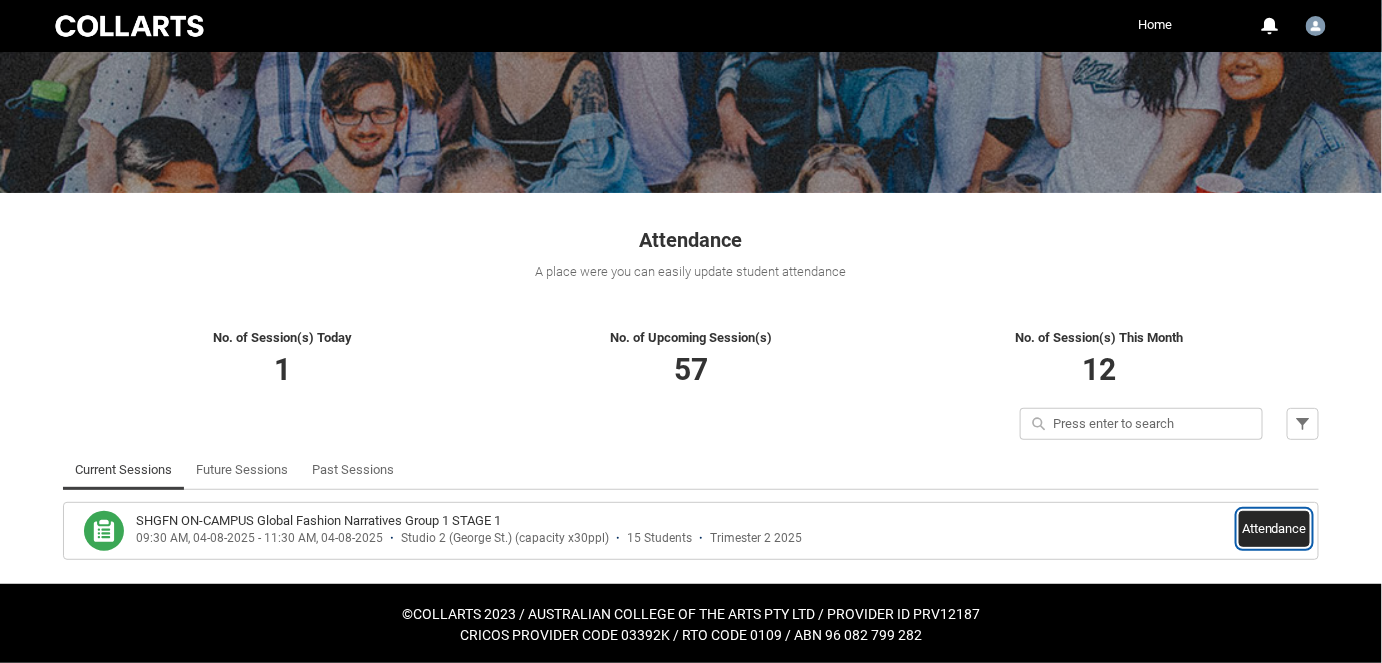 click on "Attendance" at bounding box center [1274, 529] 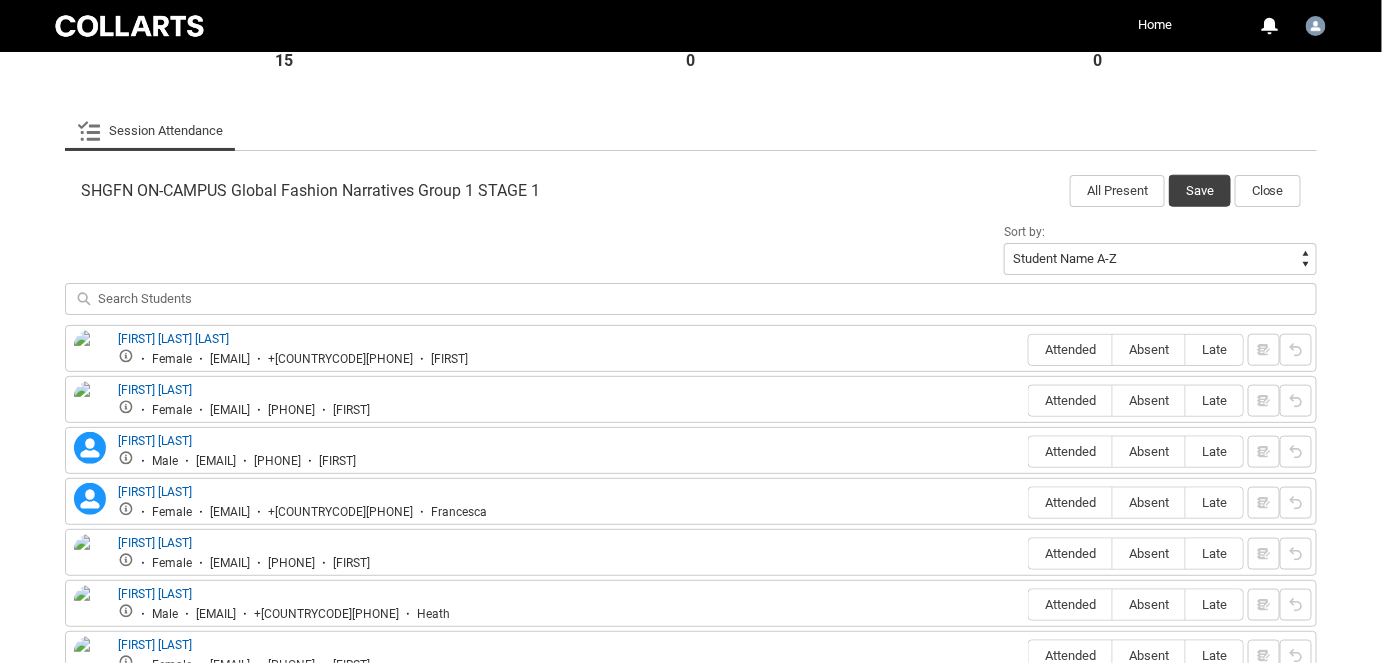 scroll, scrollTop: 545, scrollLeft: 0, axis: vertical 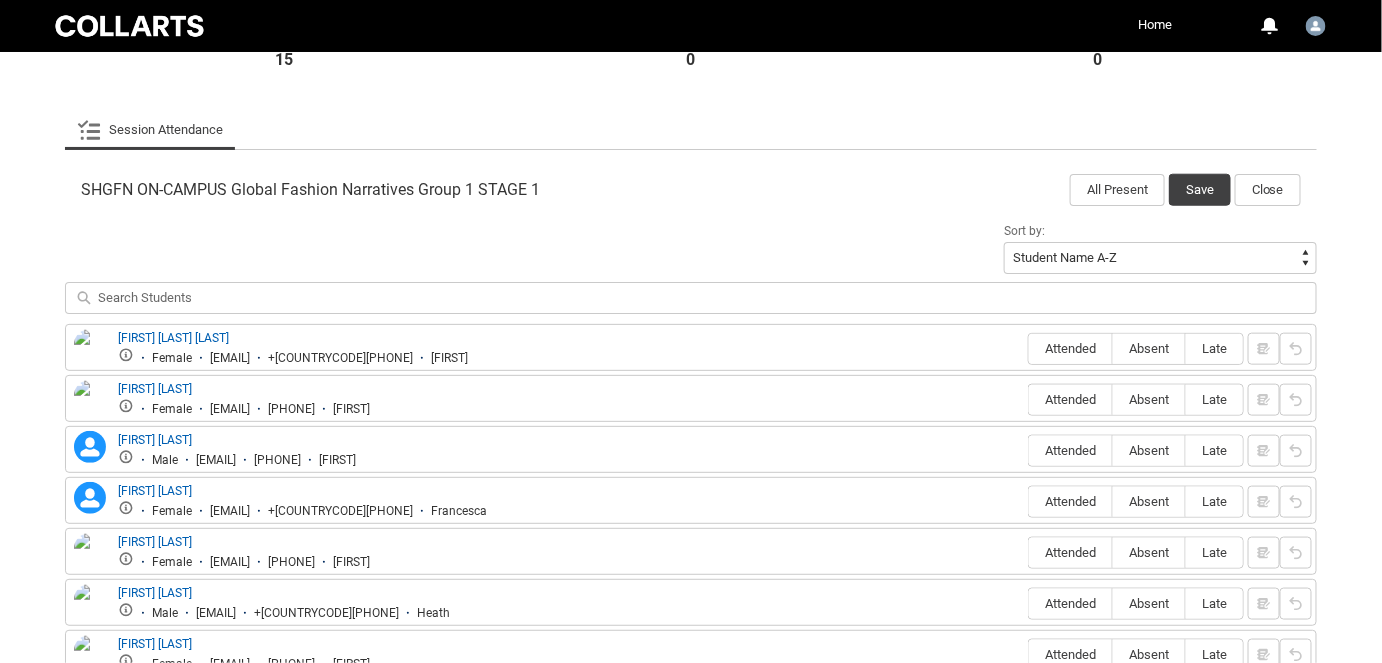click on "[FIRST] [LAST] [LAST] Female [EMAIL] [PHONE] [FIRST] Attended Absent Late" at bounding box center (691, 347) 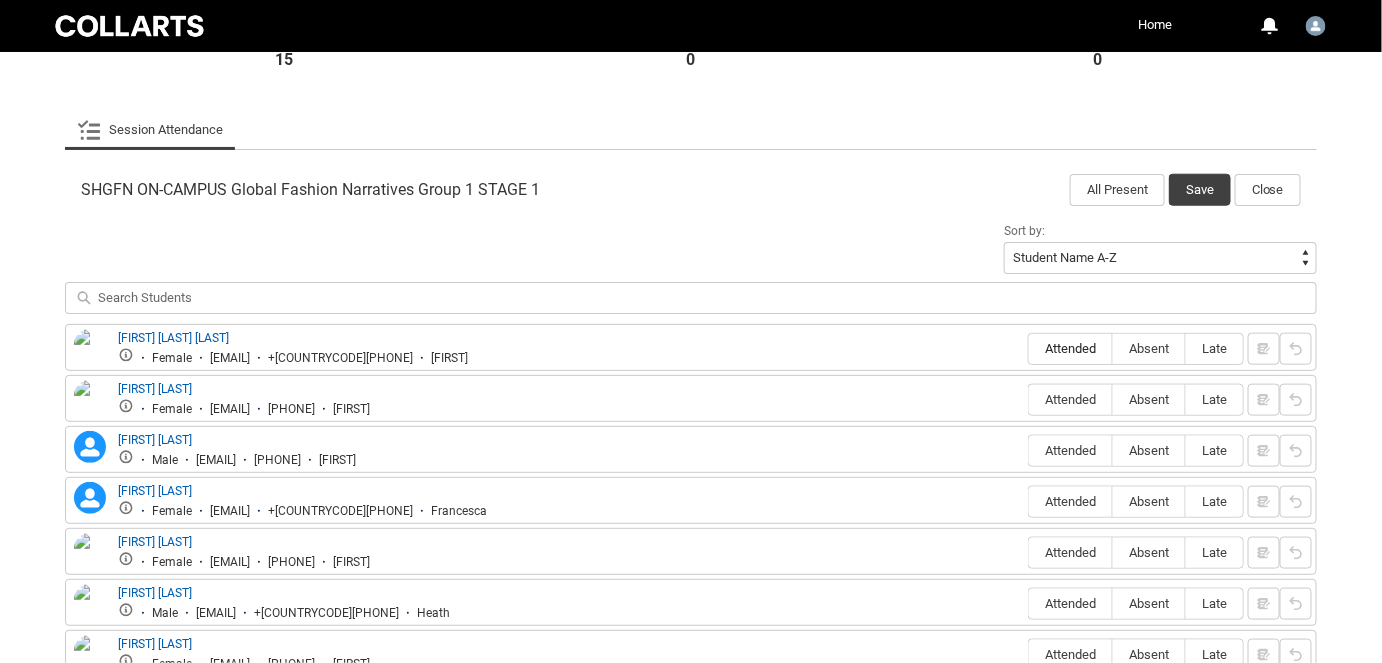click on "Attended" at bounding box center (1070, 348) 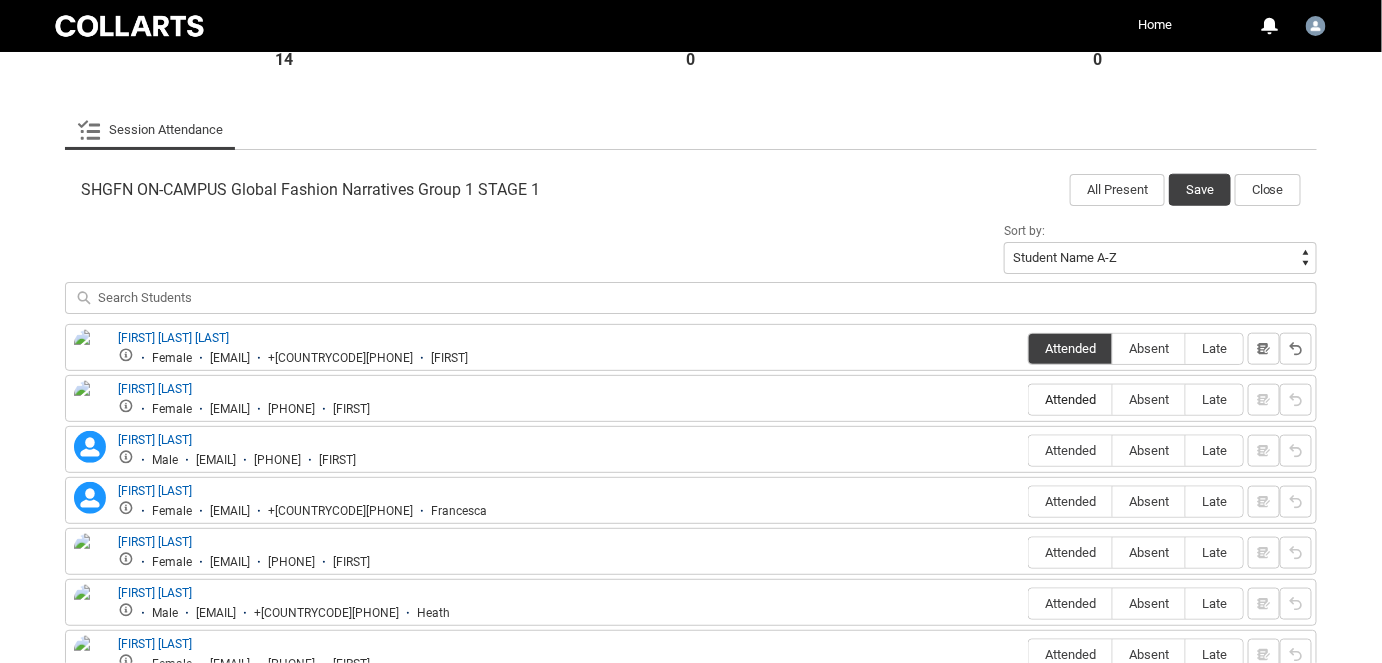 click on "Attended" at bounding box center (1070, 399) 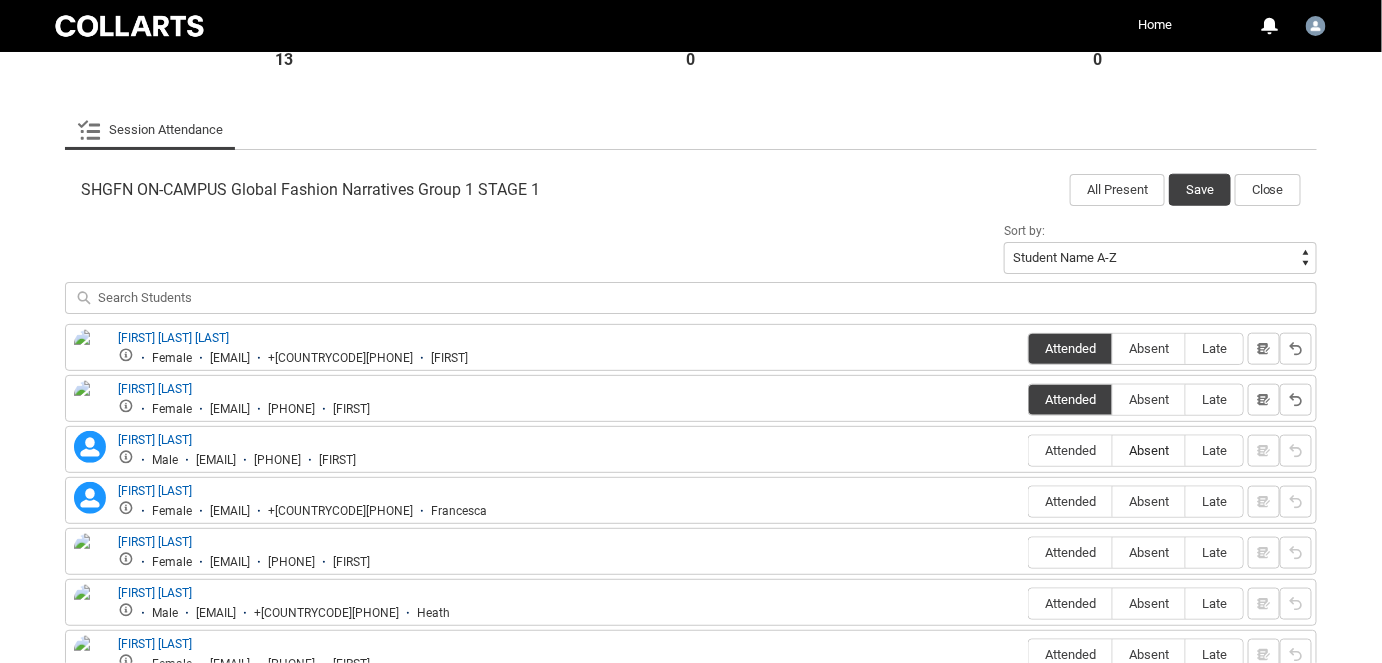 click on "Absent" at bounding box center (1149, 450) 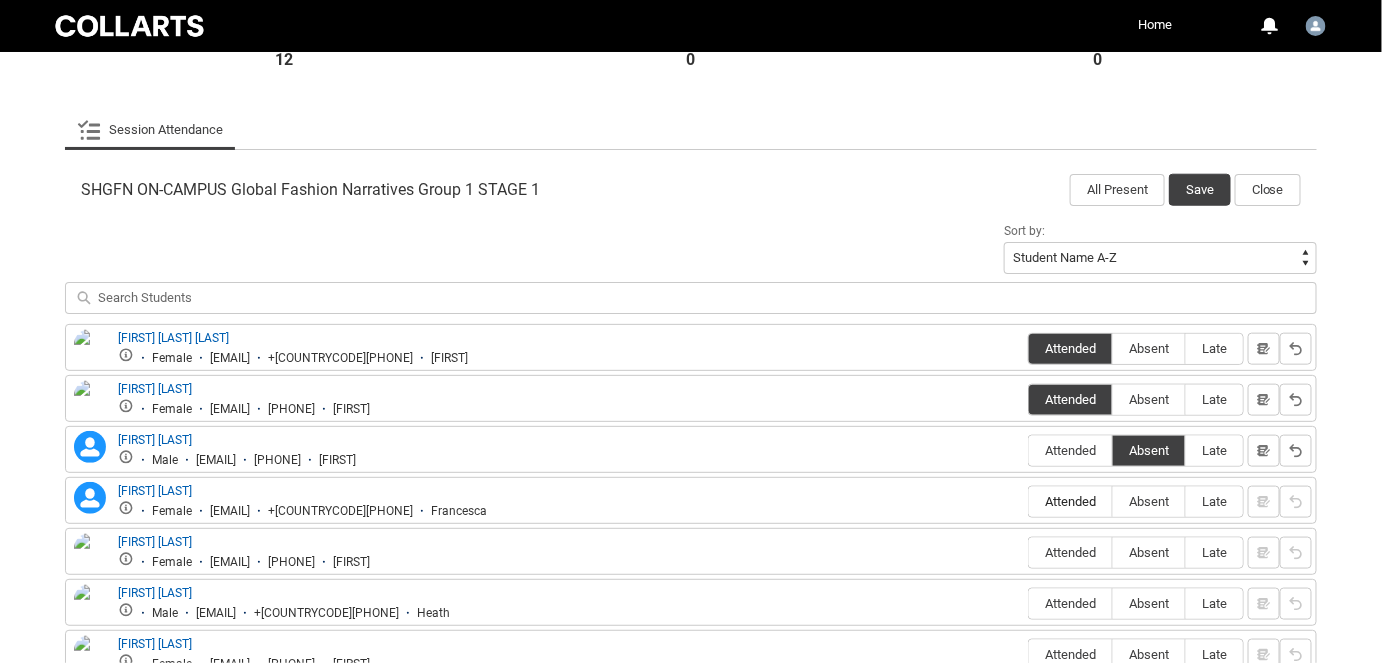 click on "Attended" at bounding box center (1070, 501) 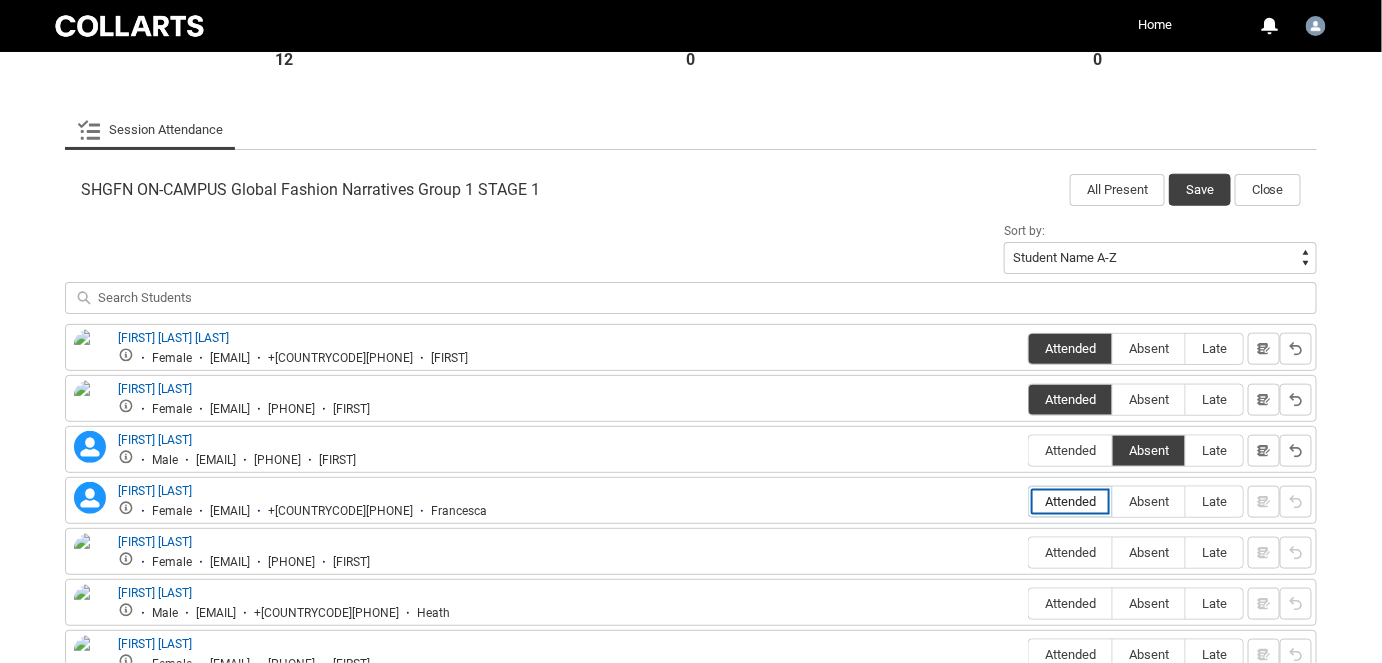 click on "Attended" at bounding box center [1028, 501] 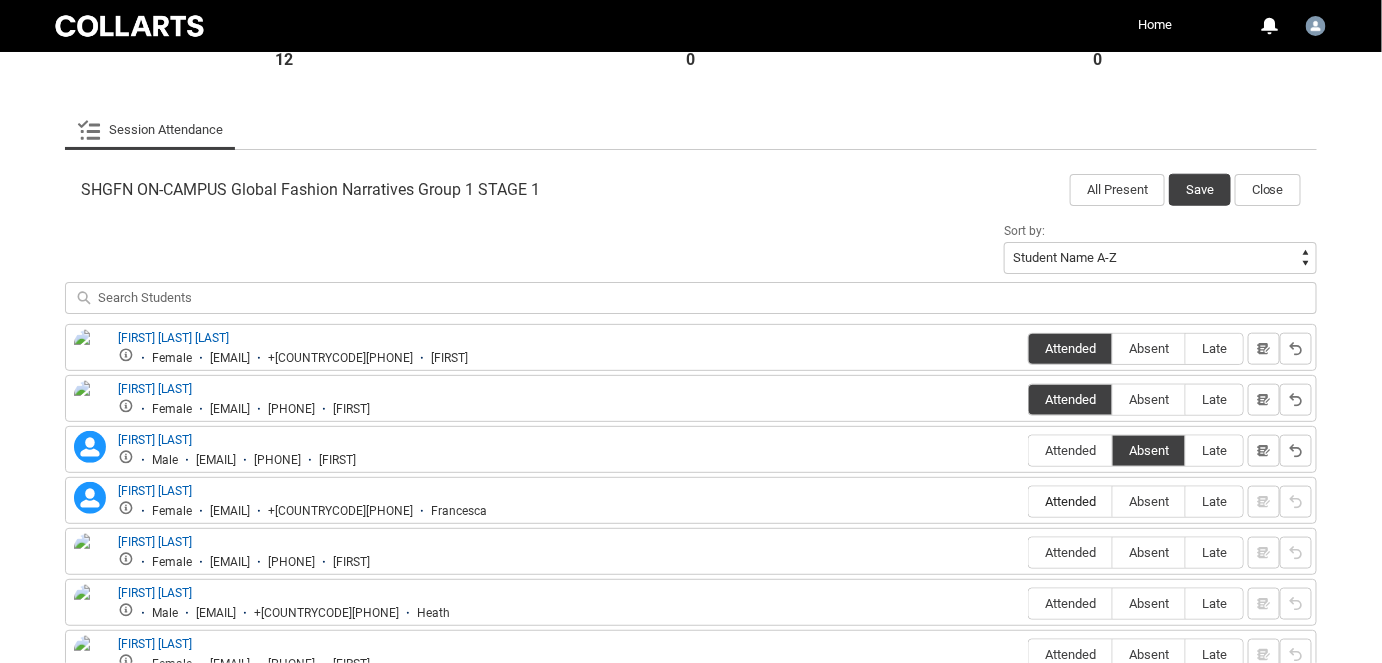 type on "Attended" 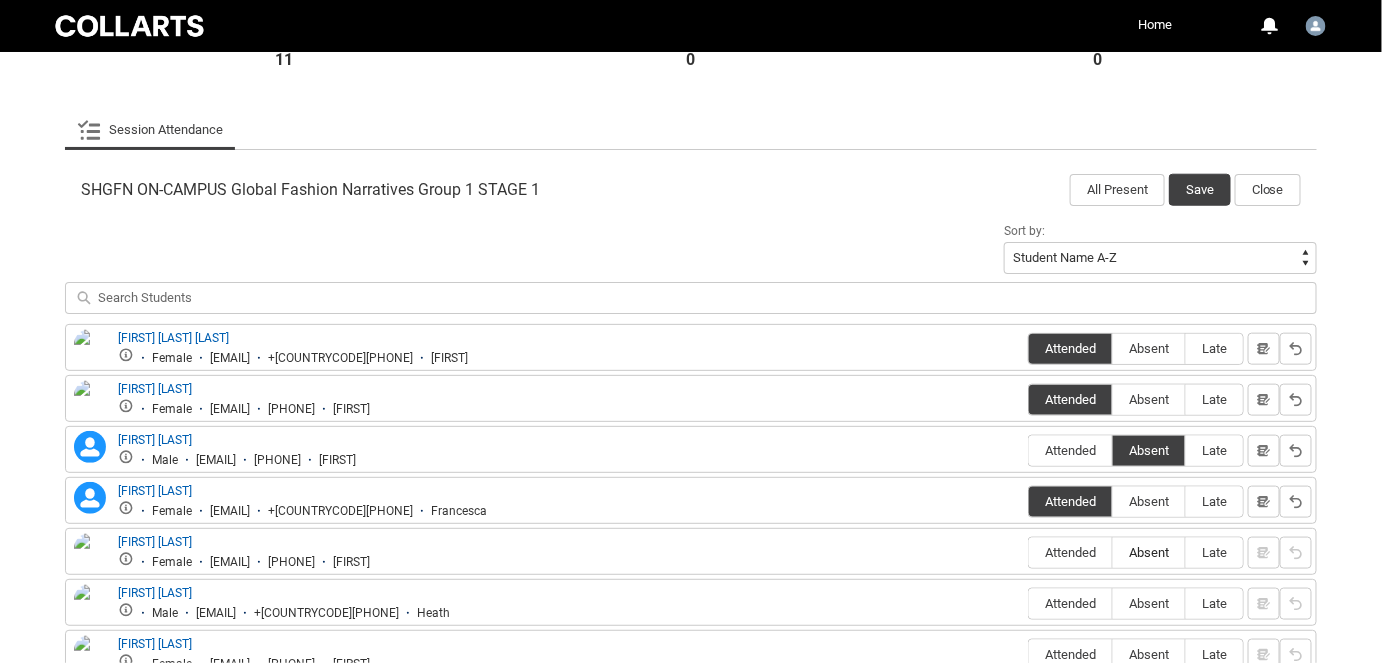 click on "Absent" at bounding box center (1149, 552) 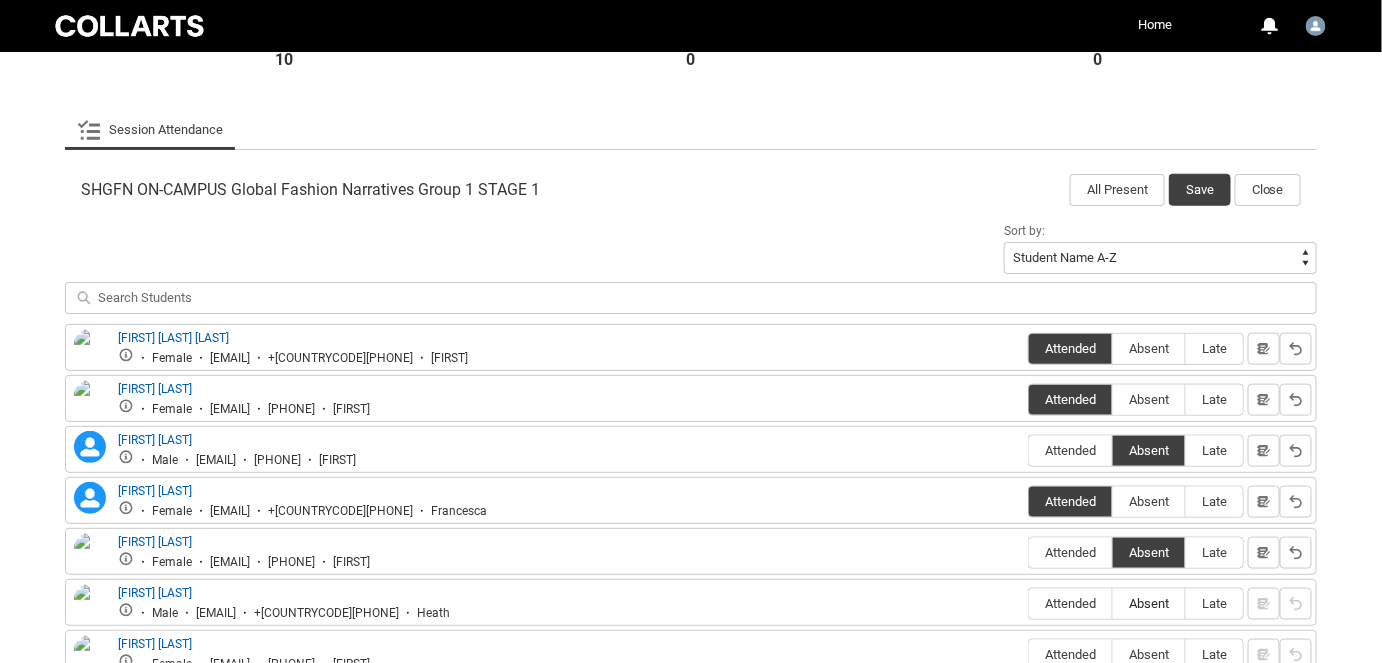 click on "Absent" at bounding box center (1149, 603) 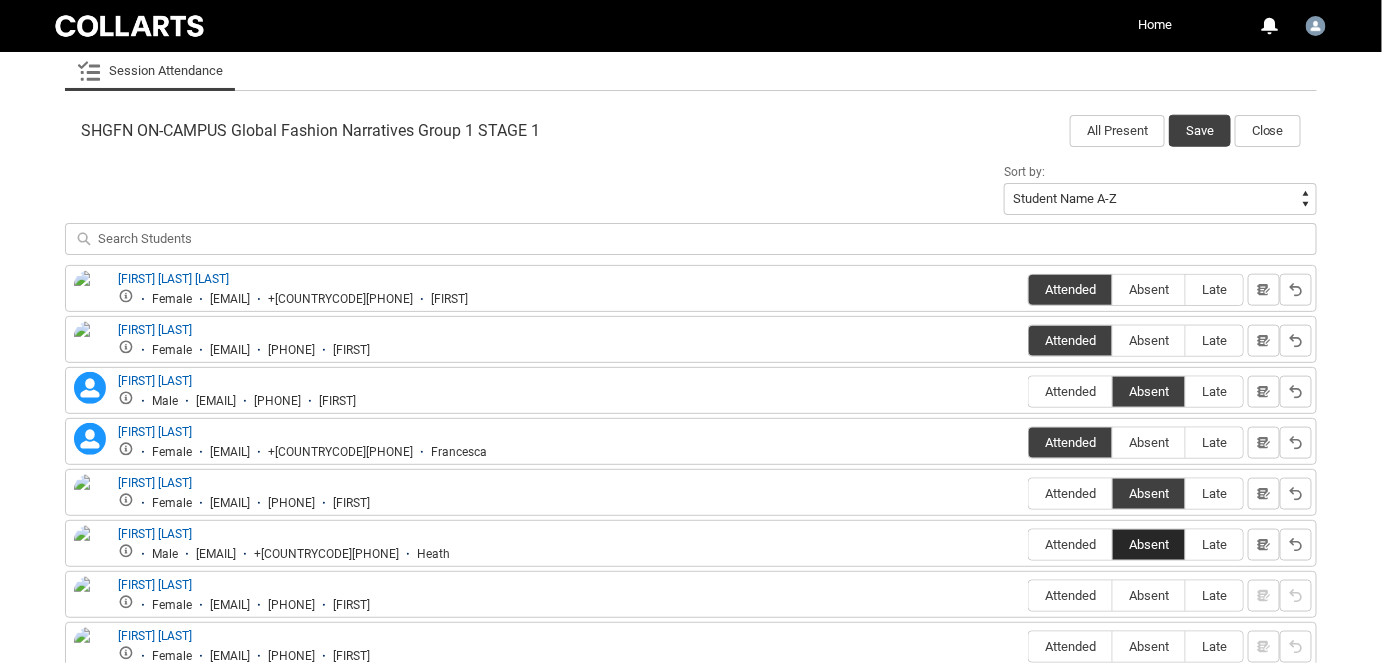 scroll, scrollTop: 636, scrollLeft: 0, axis: vertical 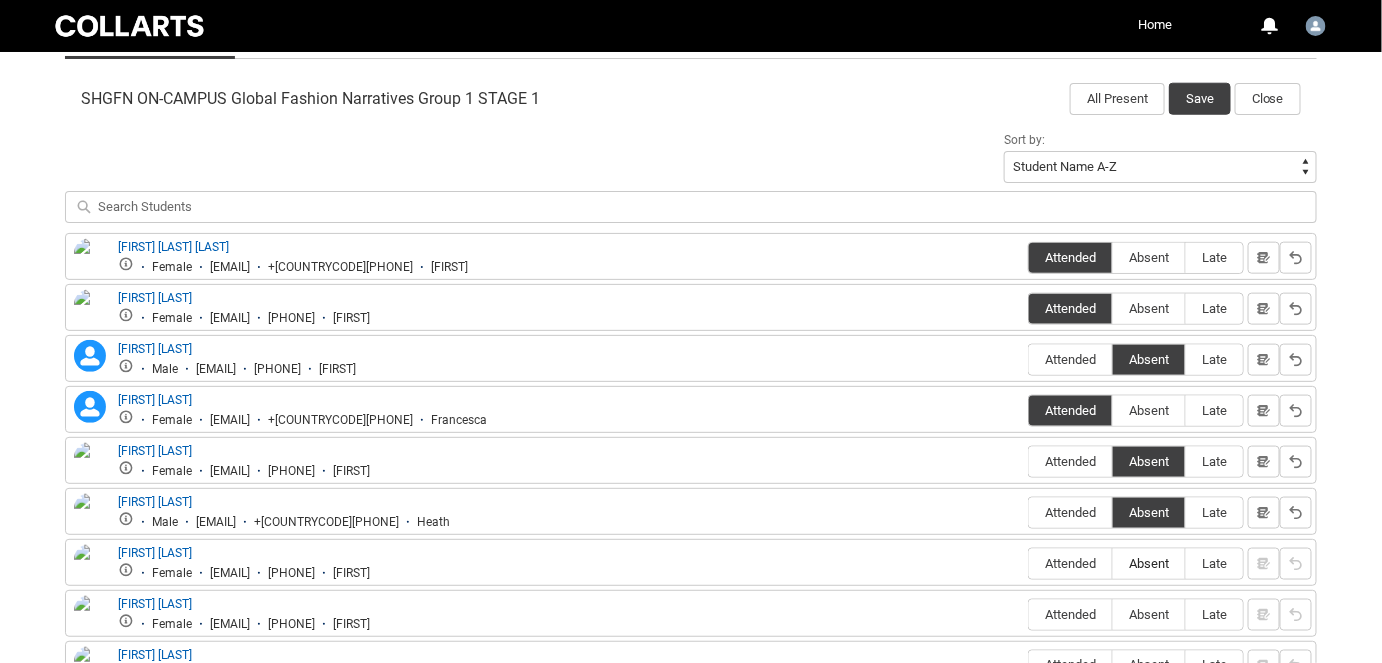 click on "Absent" at bounding box center (1149, 563) 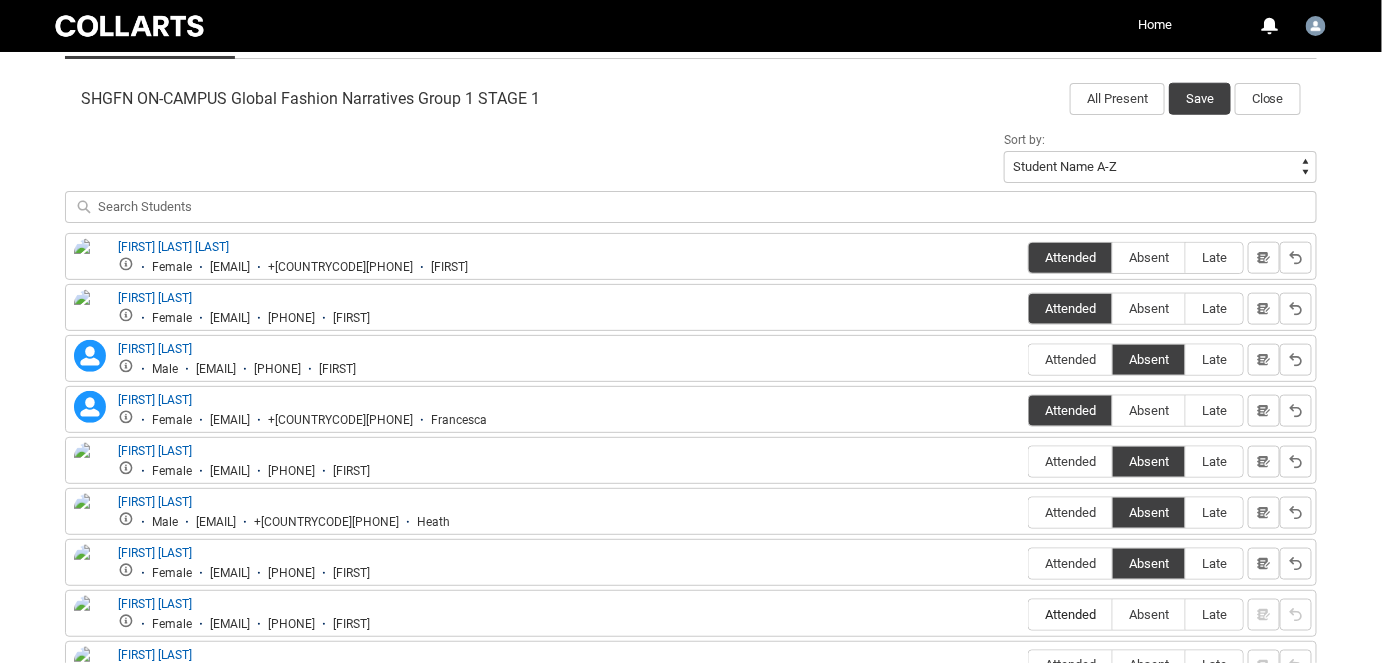 click on "Attended" at bounding box center [1070, 614] 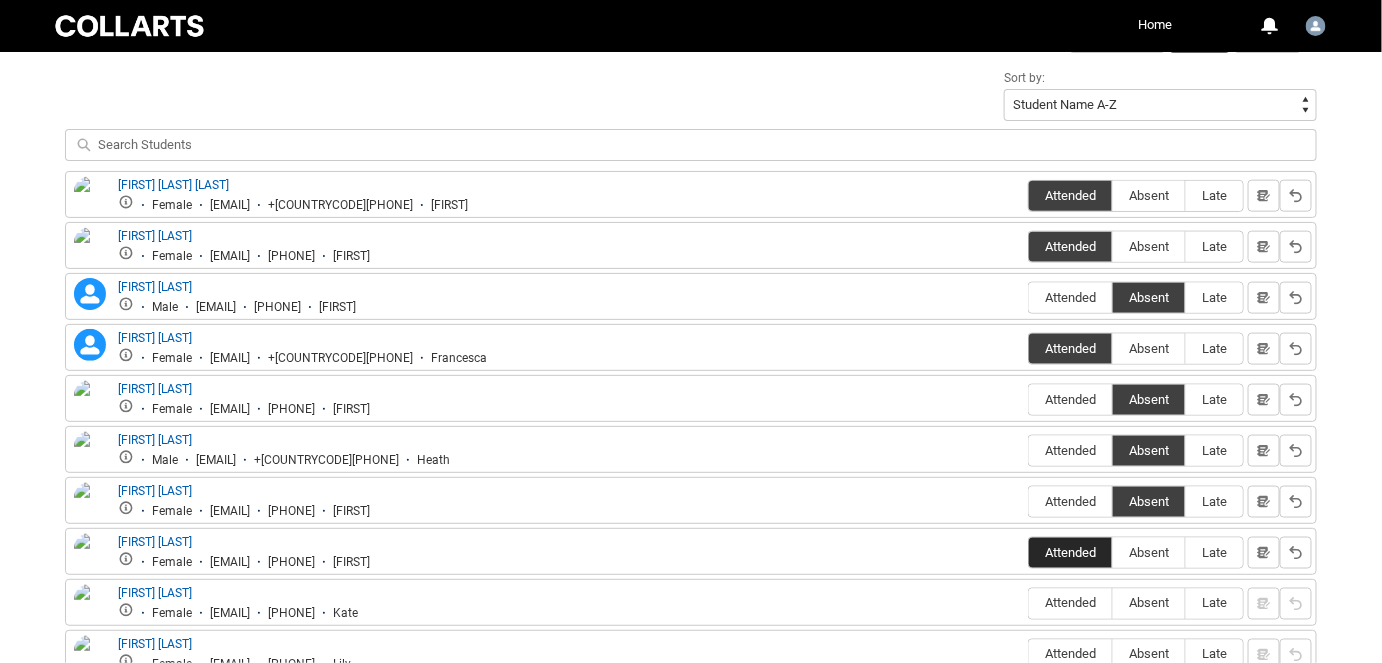 scroll, scrollTop: 727, scrollLeft: 0, axis: vertical 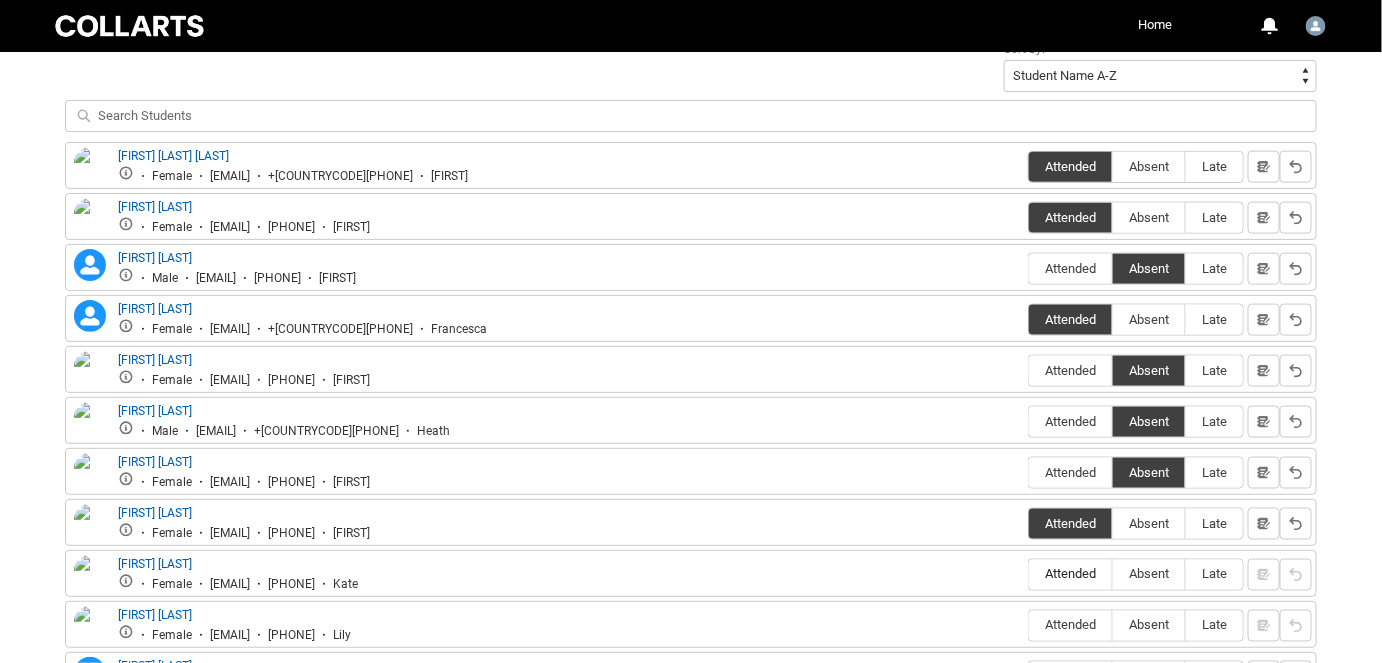 click on "Attended" at bounding box center [1070, 575] 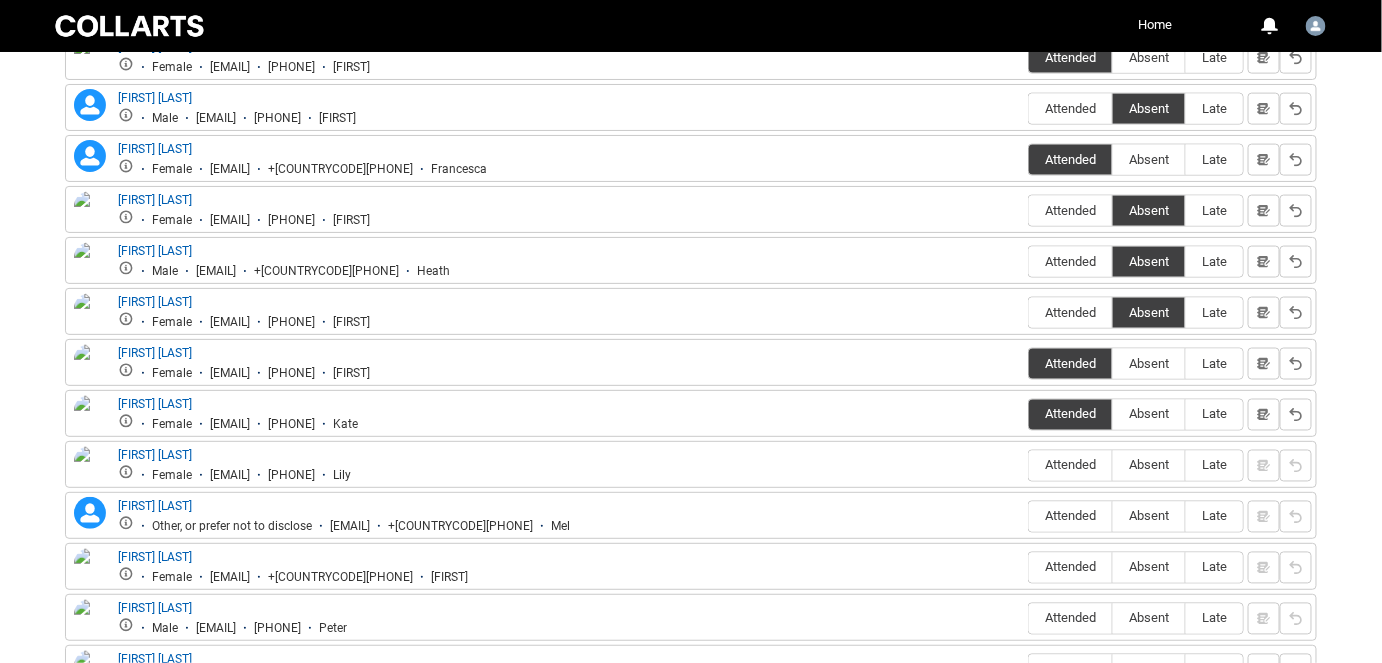 scroll, scrollTop: 909, scrollLeft: 0, axis: vertical 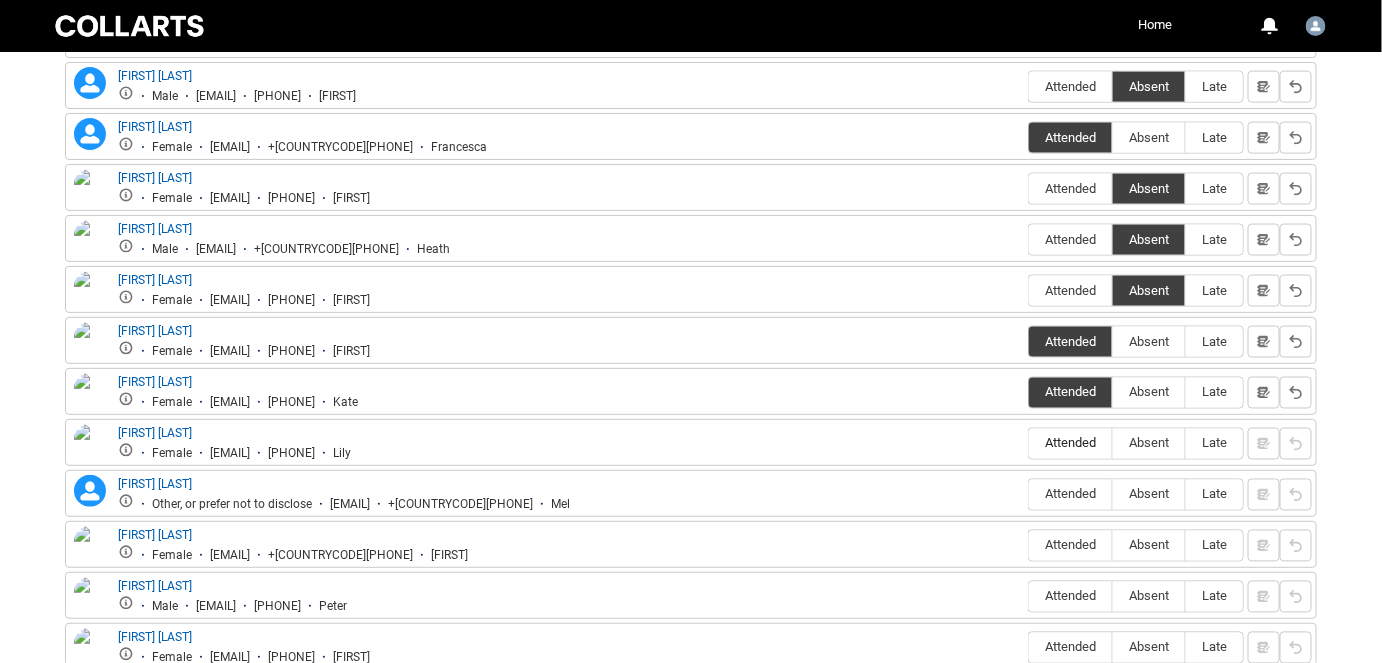 click on "Attended" at bounding box center [1070, 443] 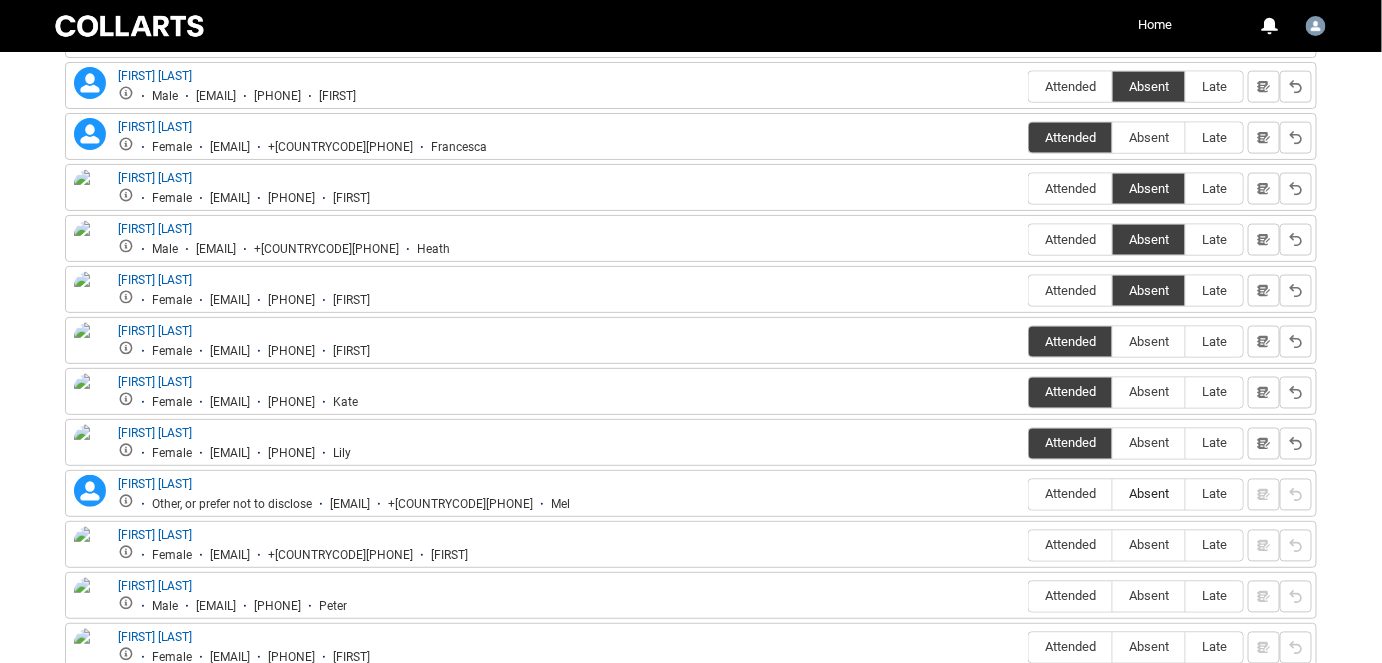 click on "Absent" at bounding box center [1149, 494] 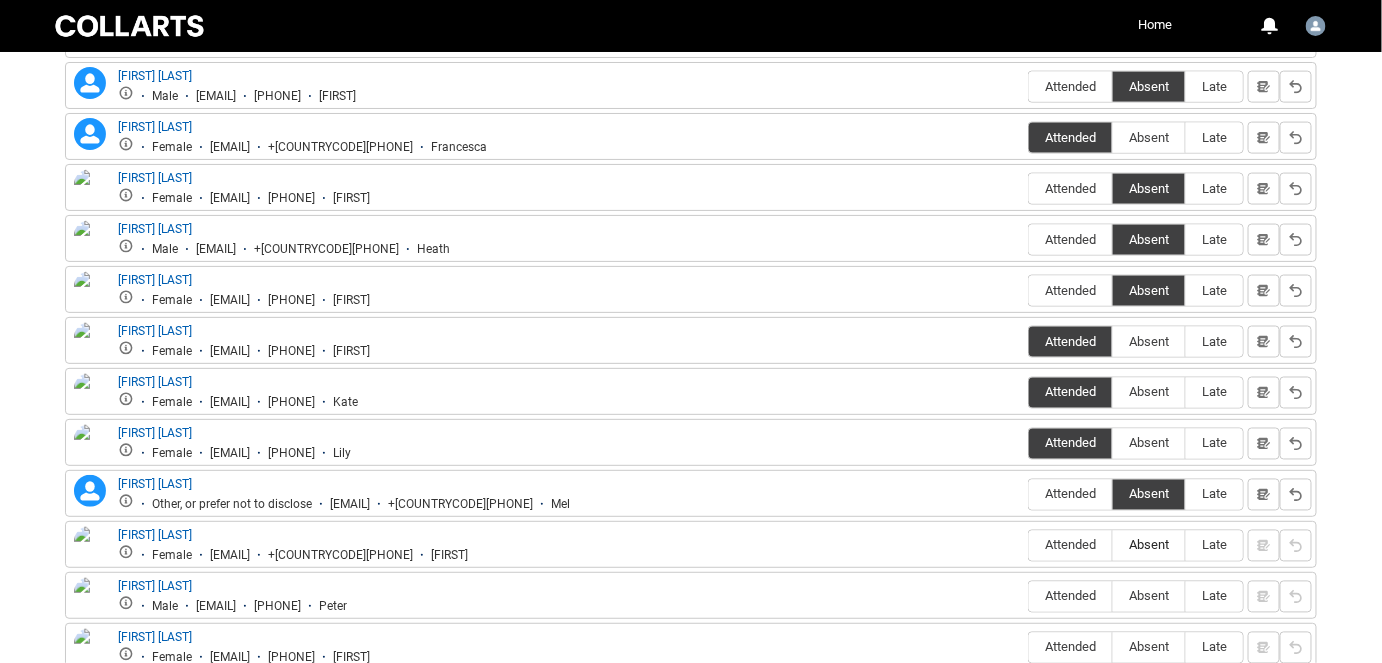 click on "Absent" at bounding box center (1149, 545) 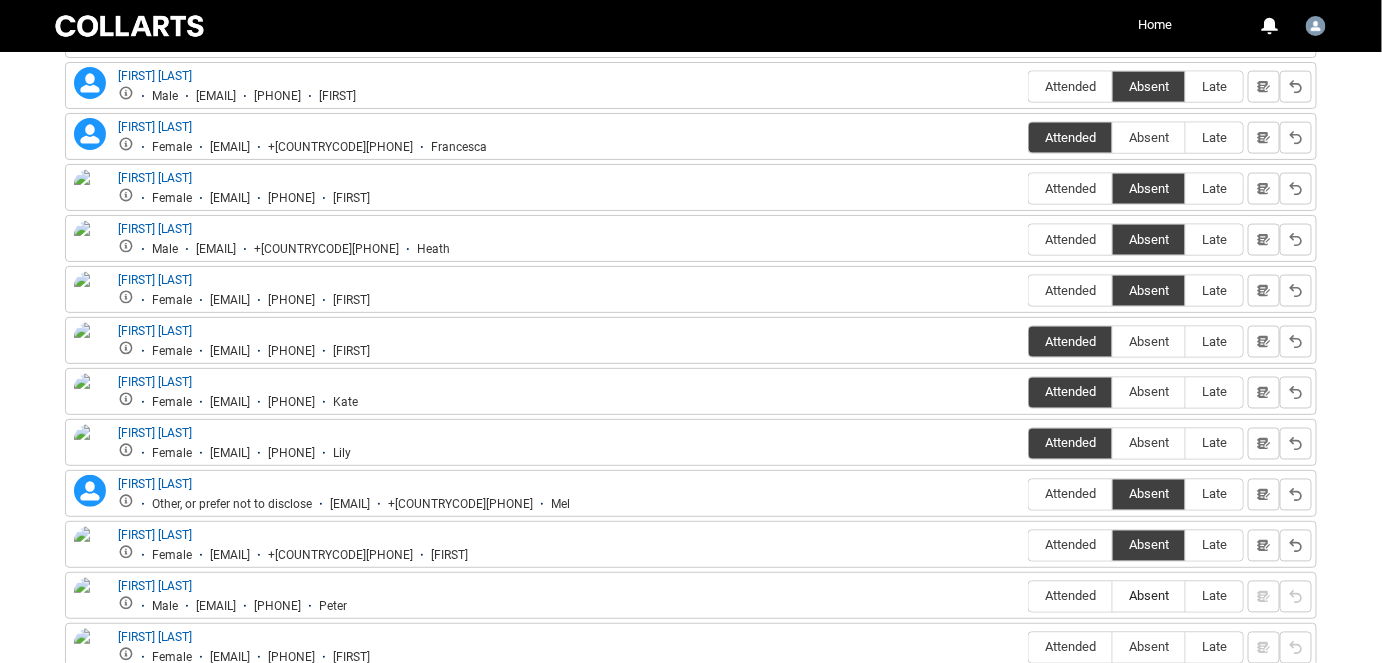 click on "Absent" at bounding box center (1149, 596) 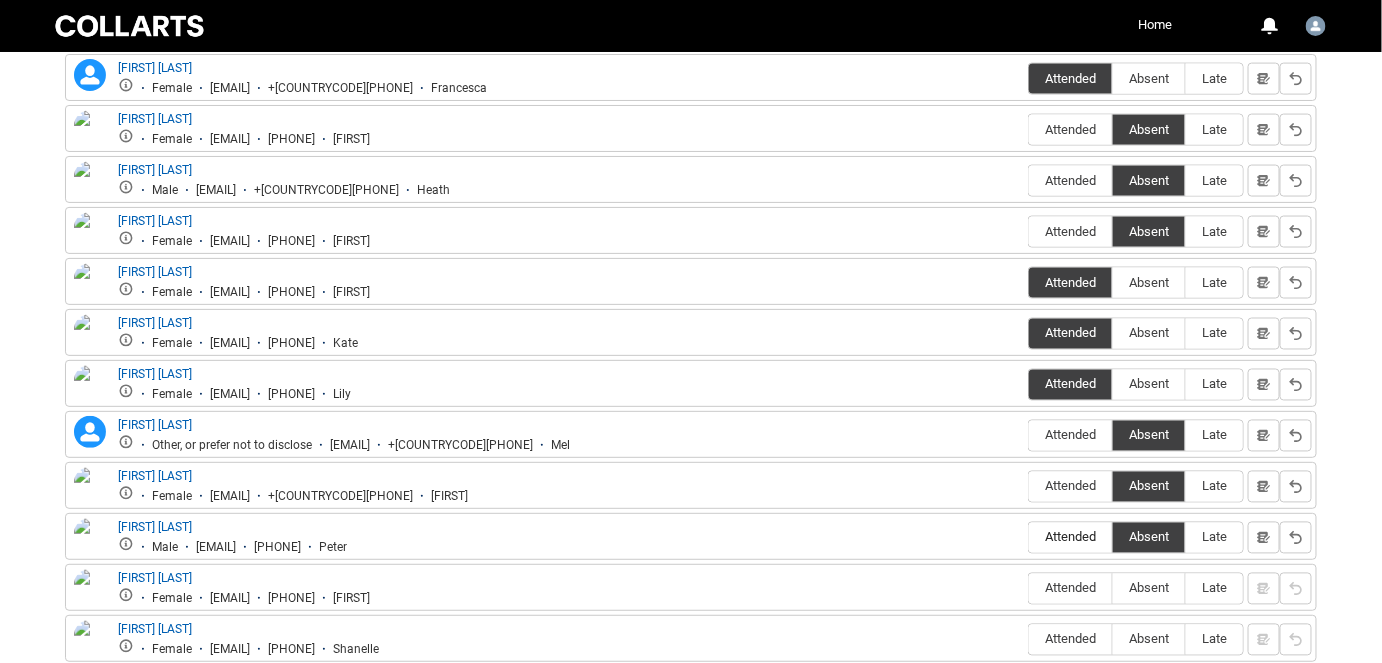 scroll, scrollTop: 1000, scrollLeft: 0, axis: vertical 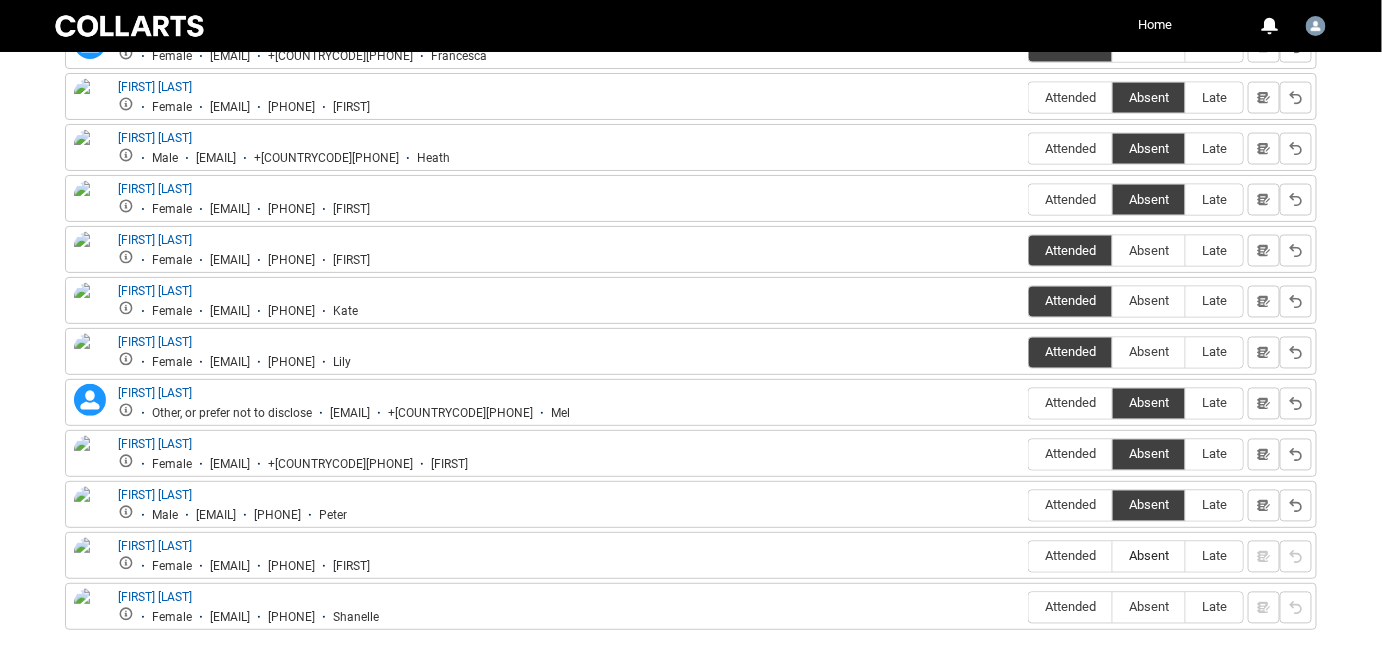 click on "Absent" at bounding box center [1149, 556] 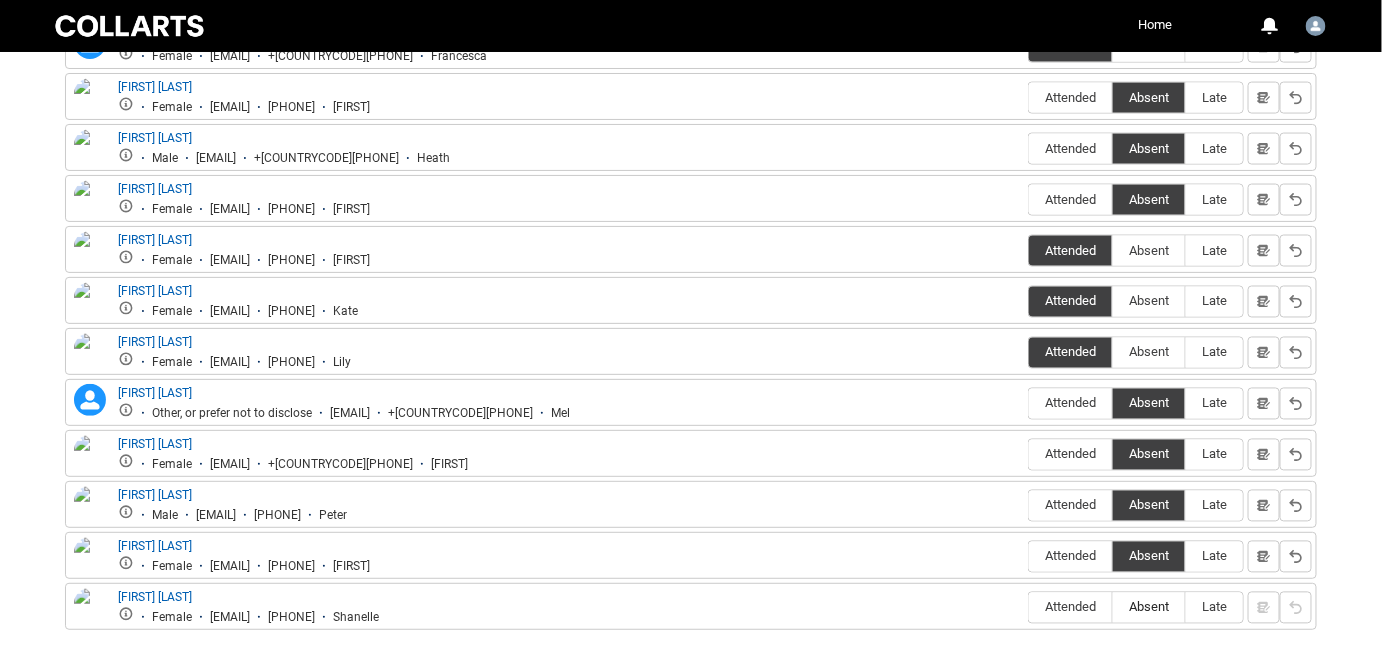 click on "Absent" at bounding box center [1149, 607] 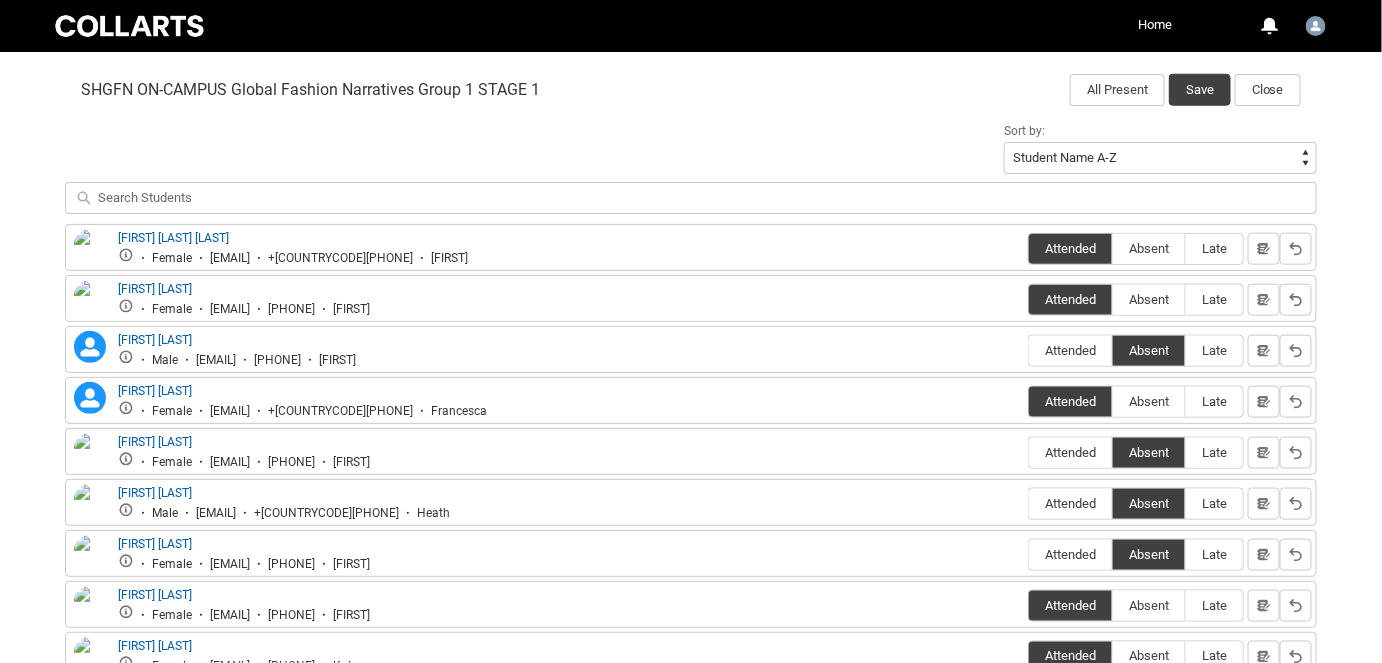 scroll, scrollTop: 454, scrollLeft: 0, axis: vertical 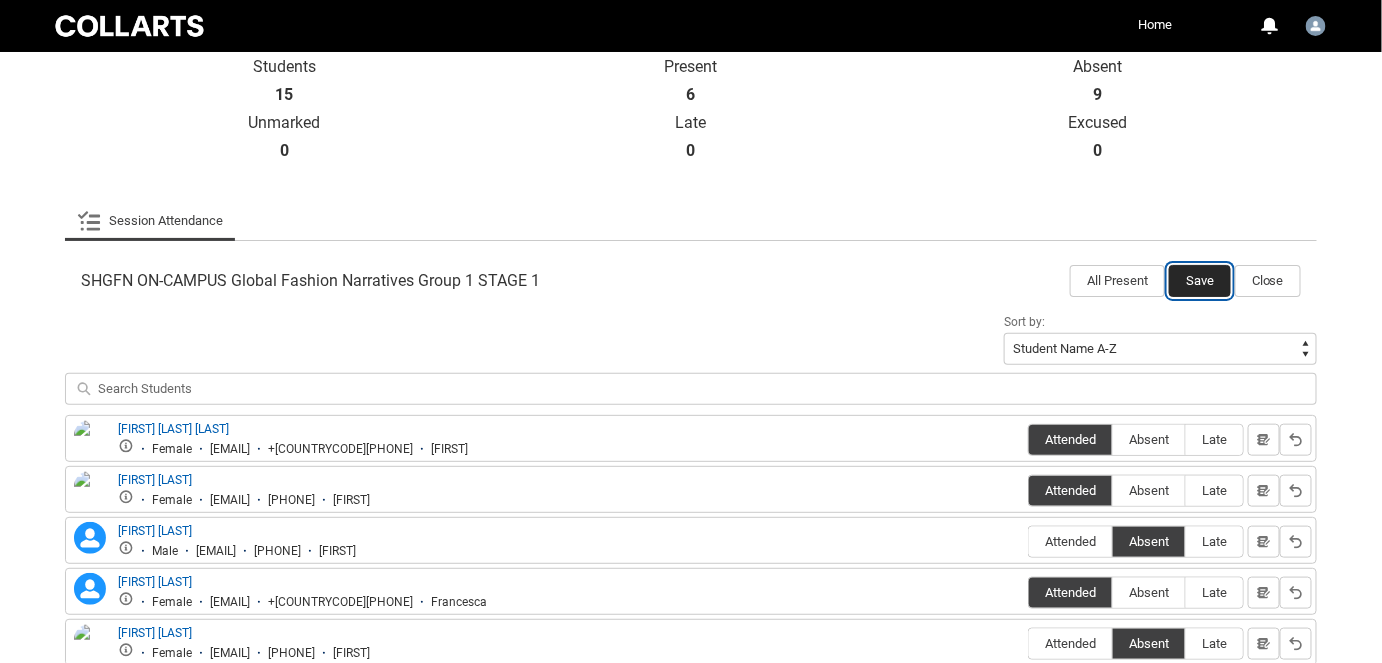 click on "Save" at bounding box center (1200, 281) 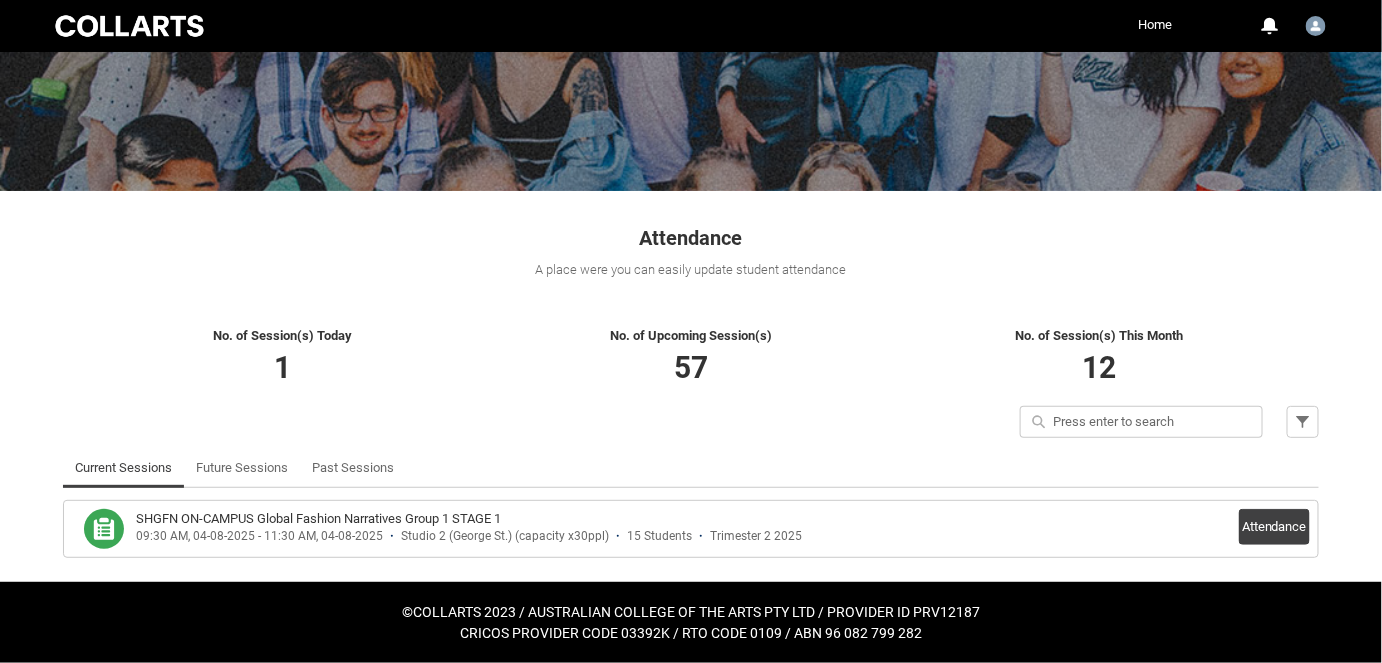 scroll, scrollTop: 181, scrollLeft: 0, axis: vertical 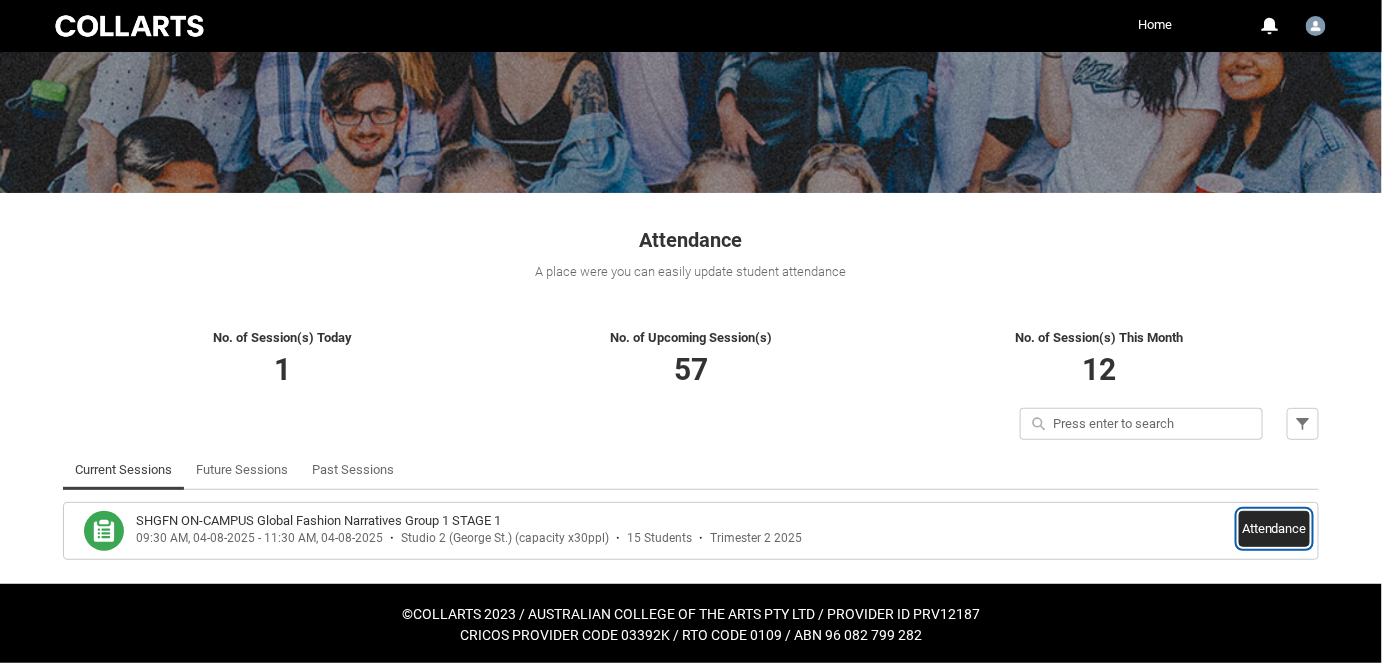 click on "Attendance" at bounding box center (1274, 529) 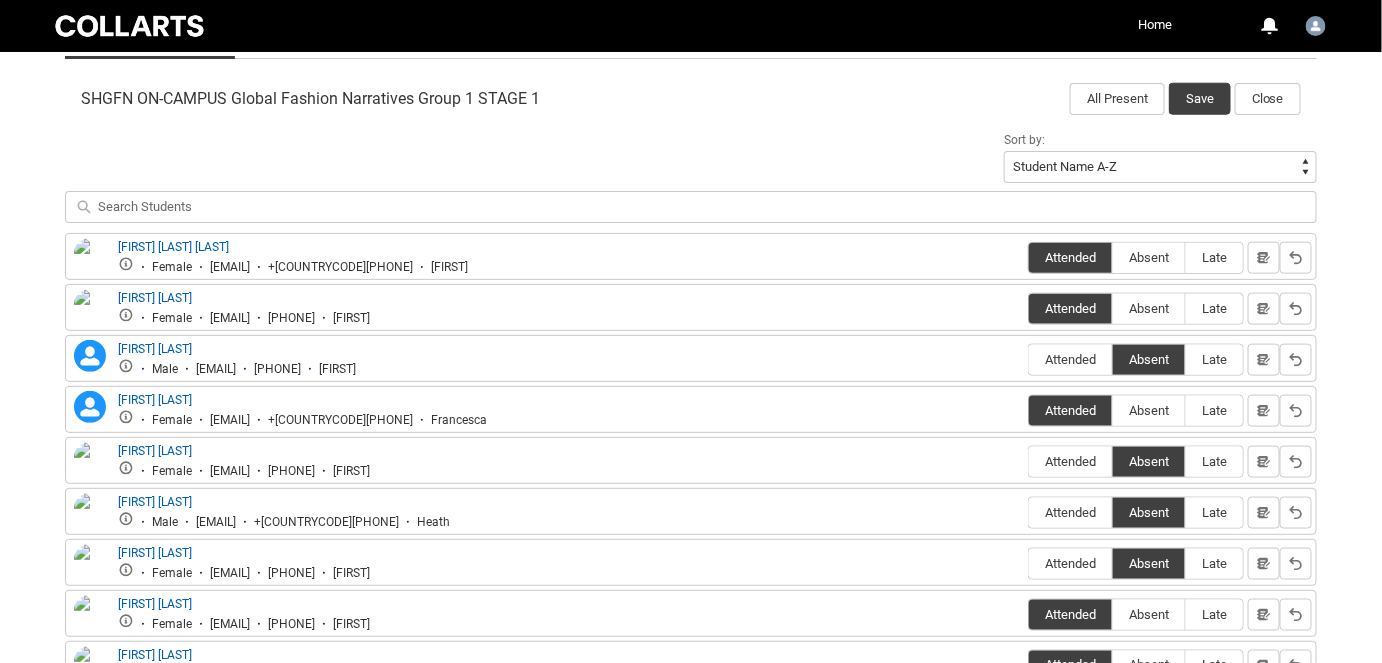 scroll, scrollTop: 818, scrollLeft: 0, axis: vertical 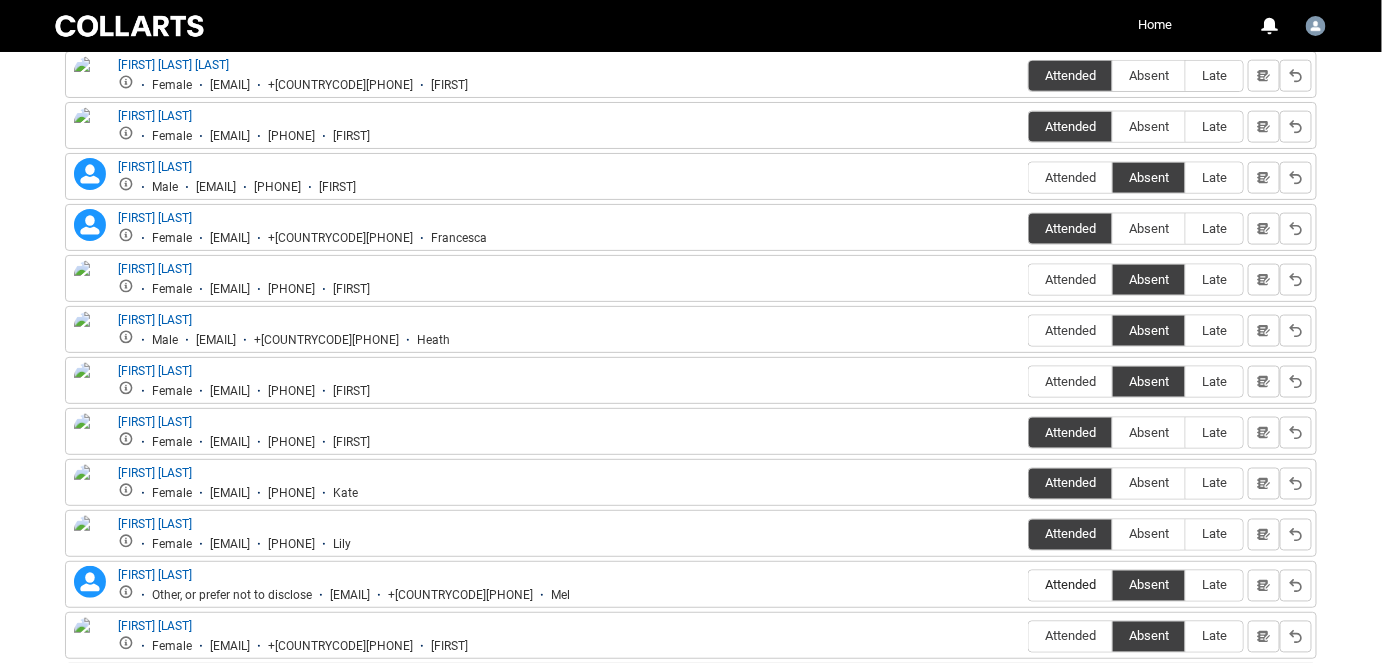click on "Attended" at bounding box center [1070, 585] 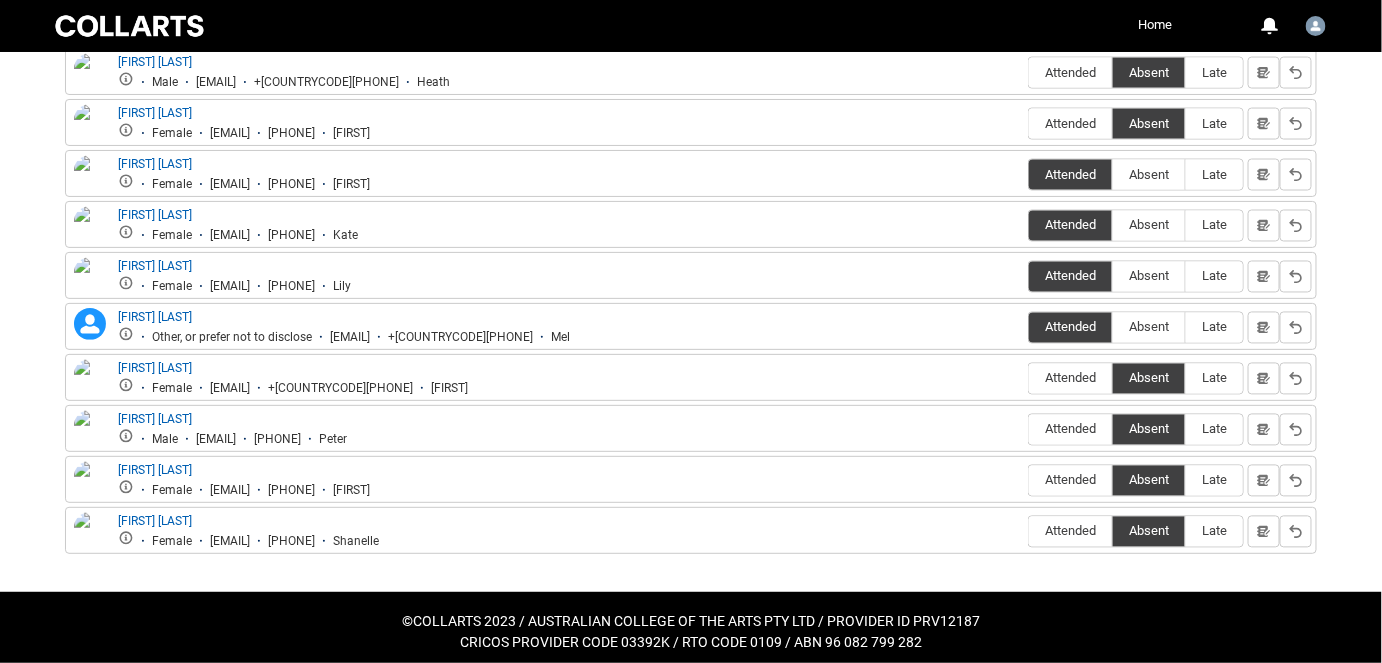 scroll, scrollTop: 258, scrollLeft: 0, axis: vertical 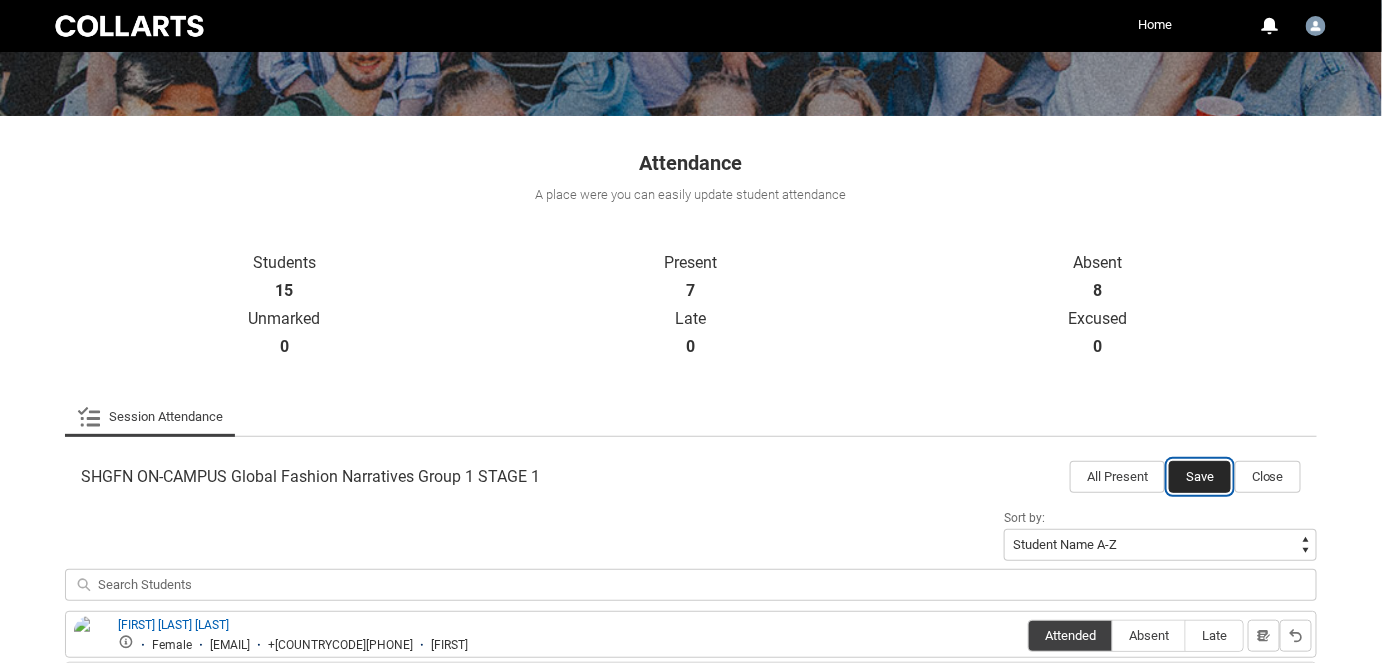 click on "Save" at bounding box center [1200, 477] 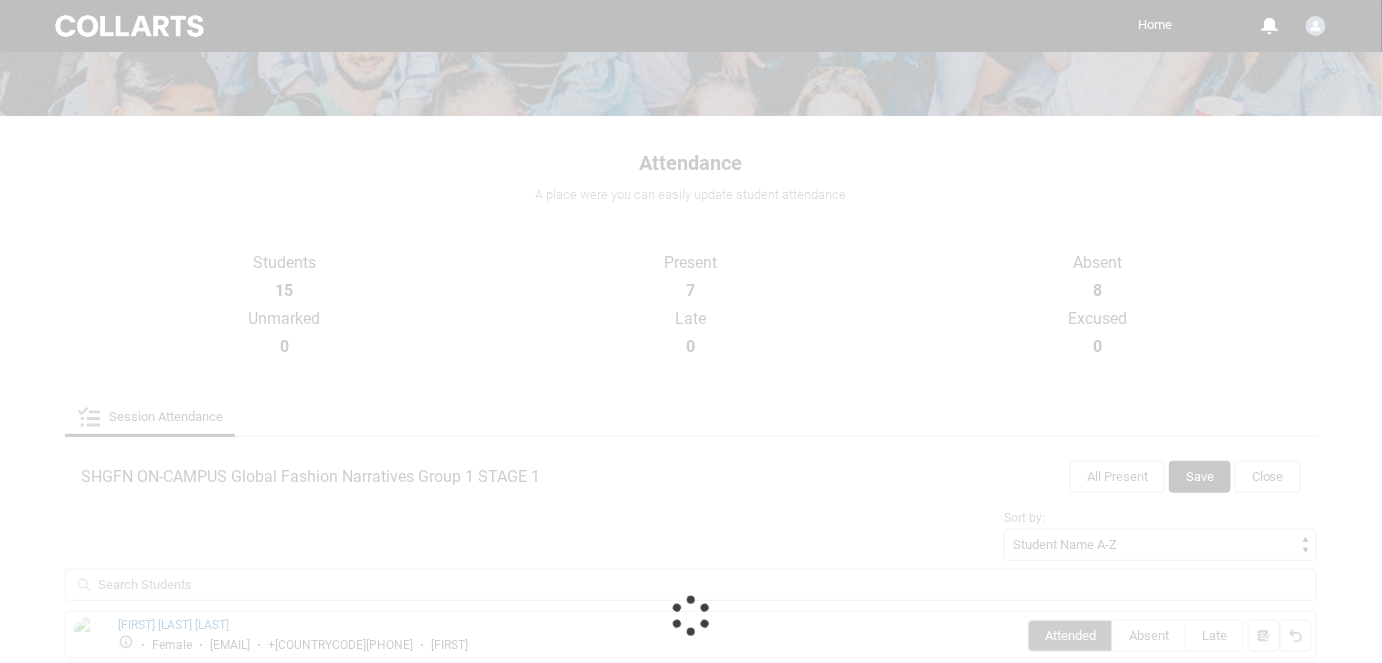 scroll, scrollTop: 181, scrollLeft: 0, axis: vertical 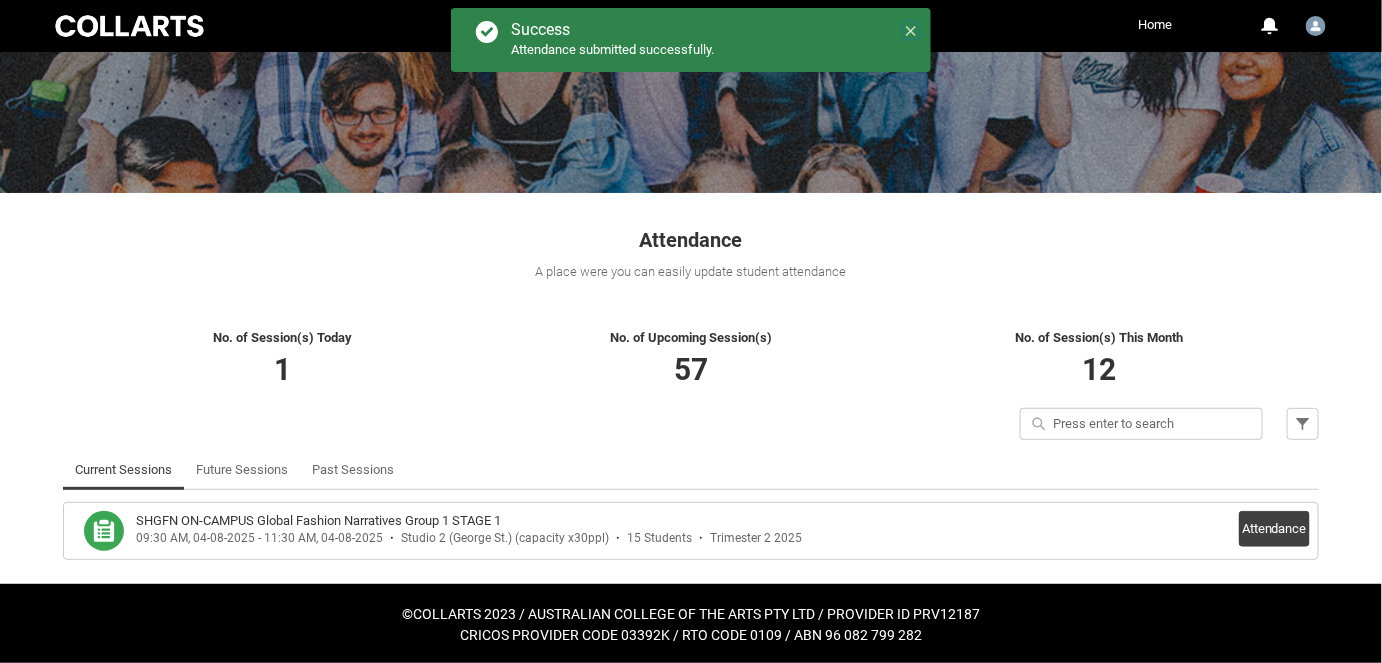 click 